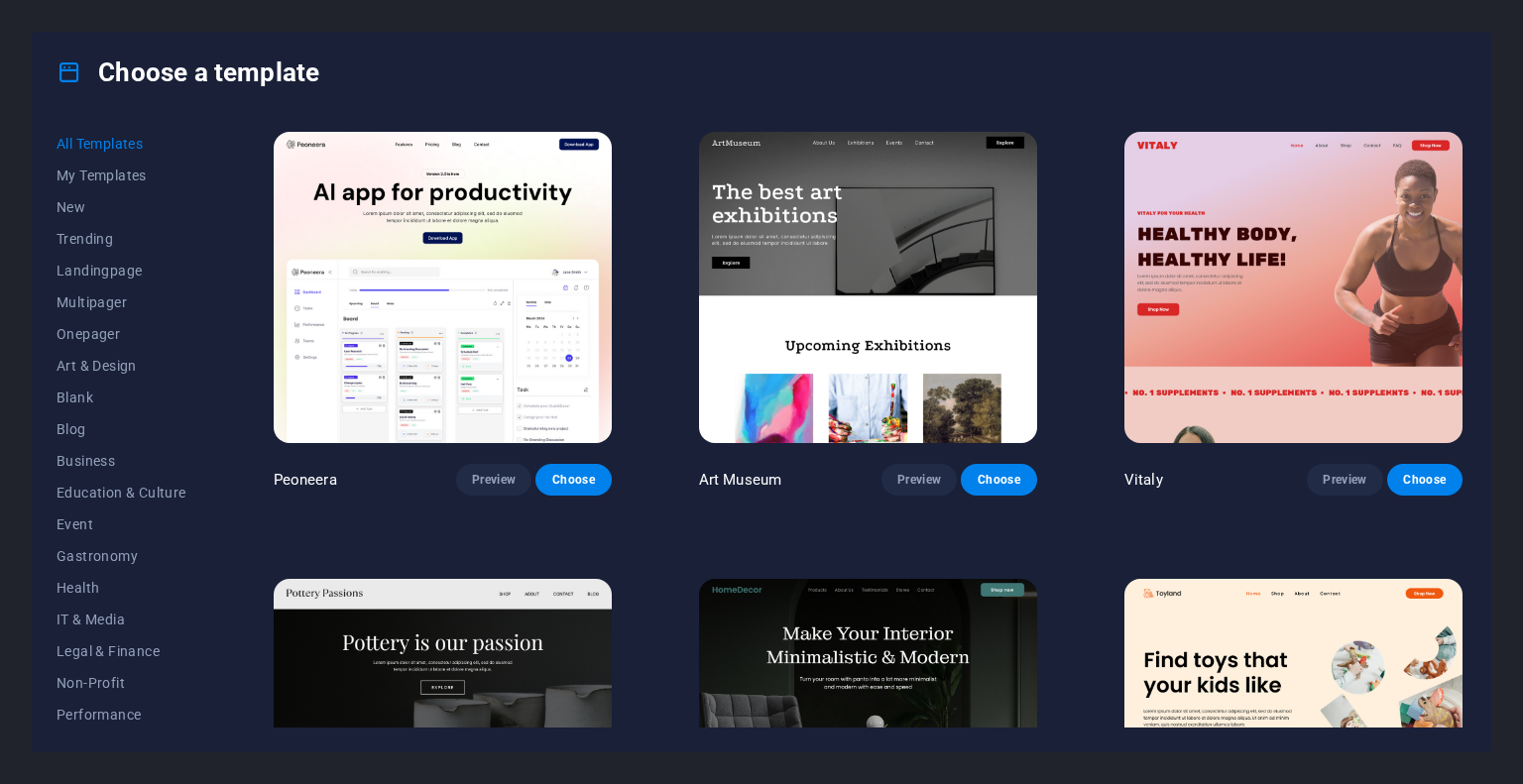 scroll, scrollTop: 0, scrollLeft: 0, axis: both 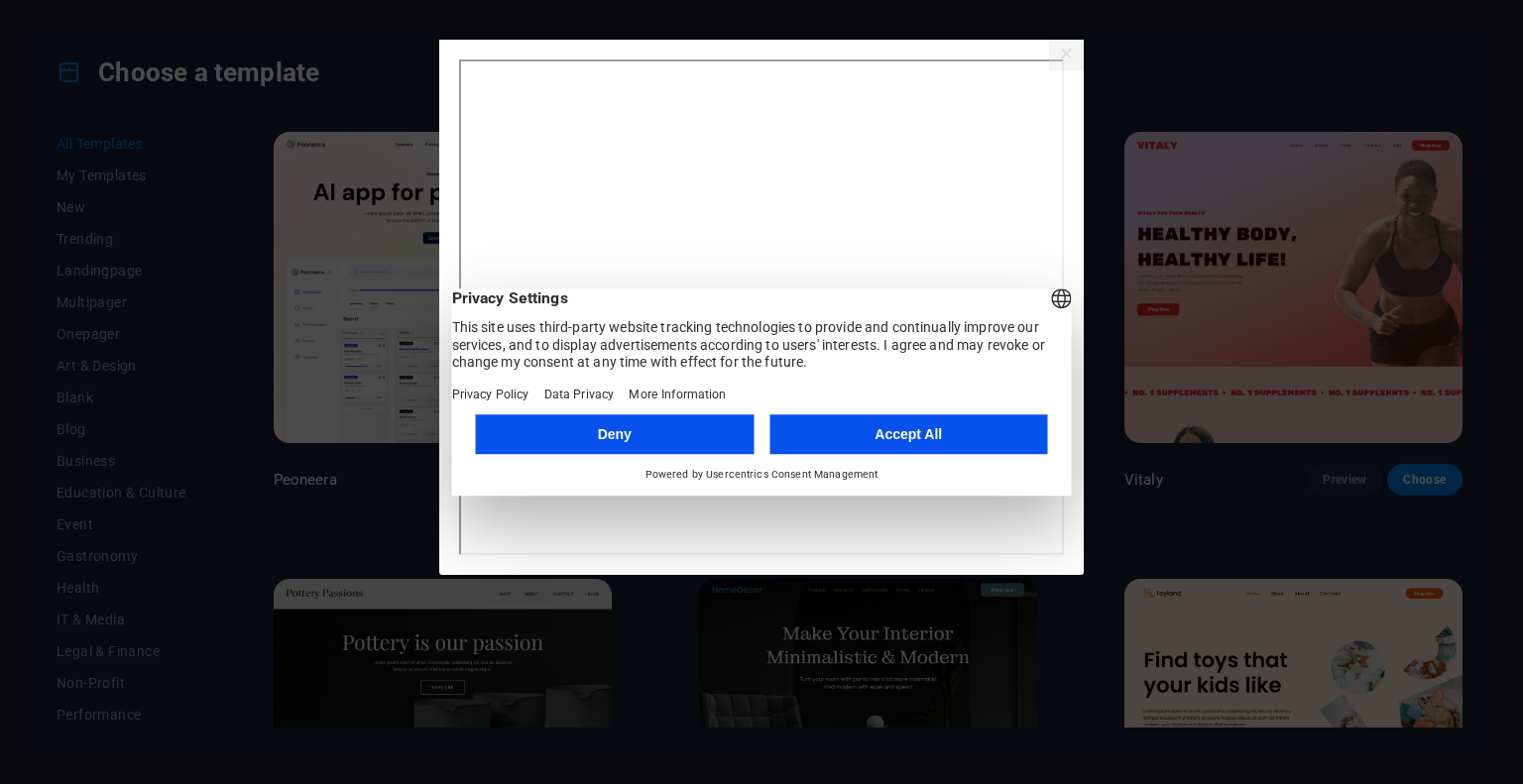 click on "Deny" at bounding box center (615, 434) 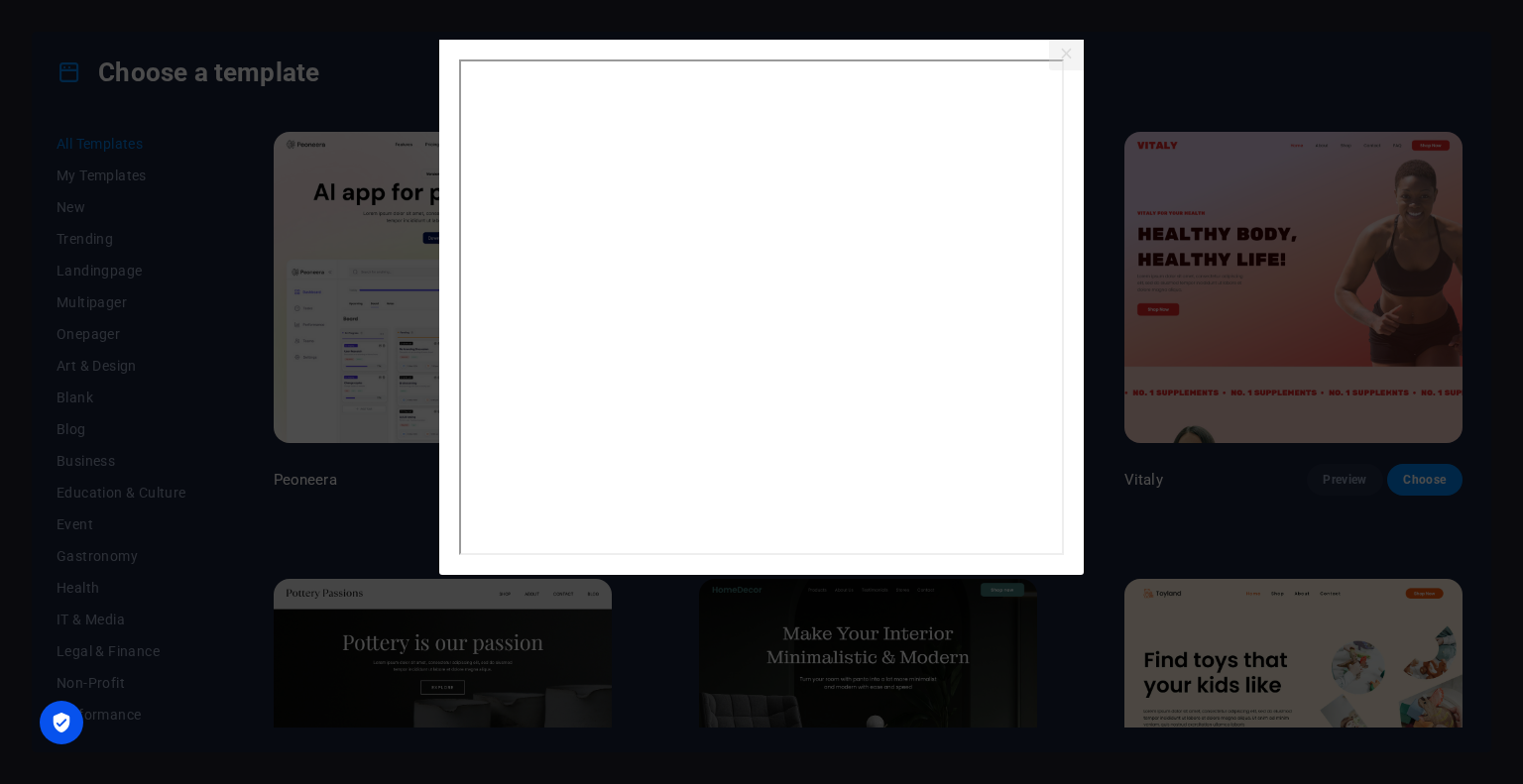 click on "×" 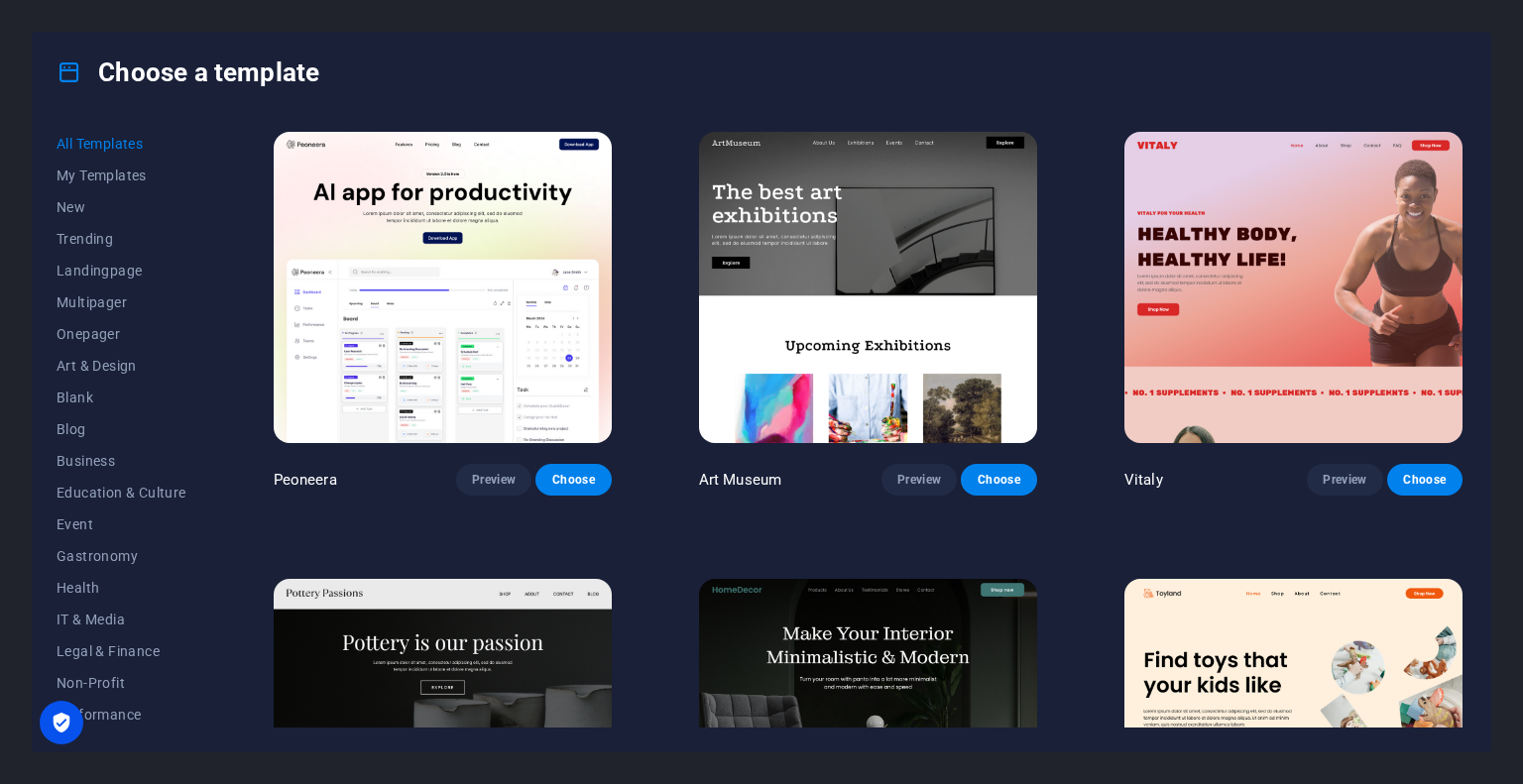 scroll, scrollTop: 0, scrollLeft: 0, axis: both 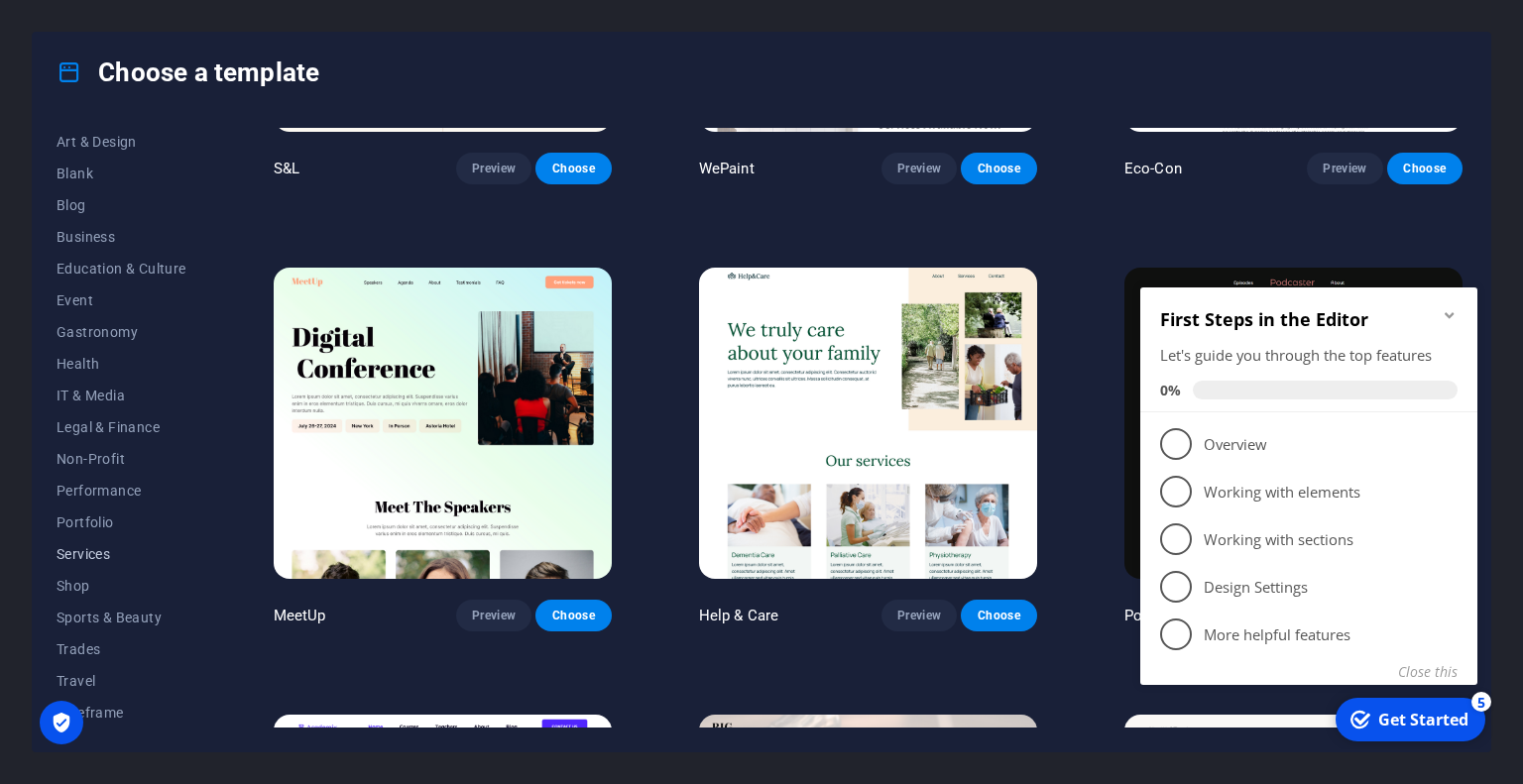 click on "Services" at bounding box center [121, 554] 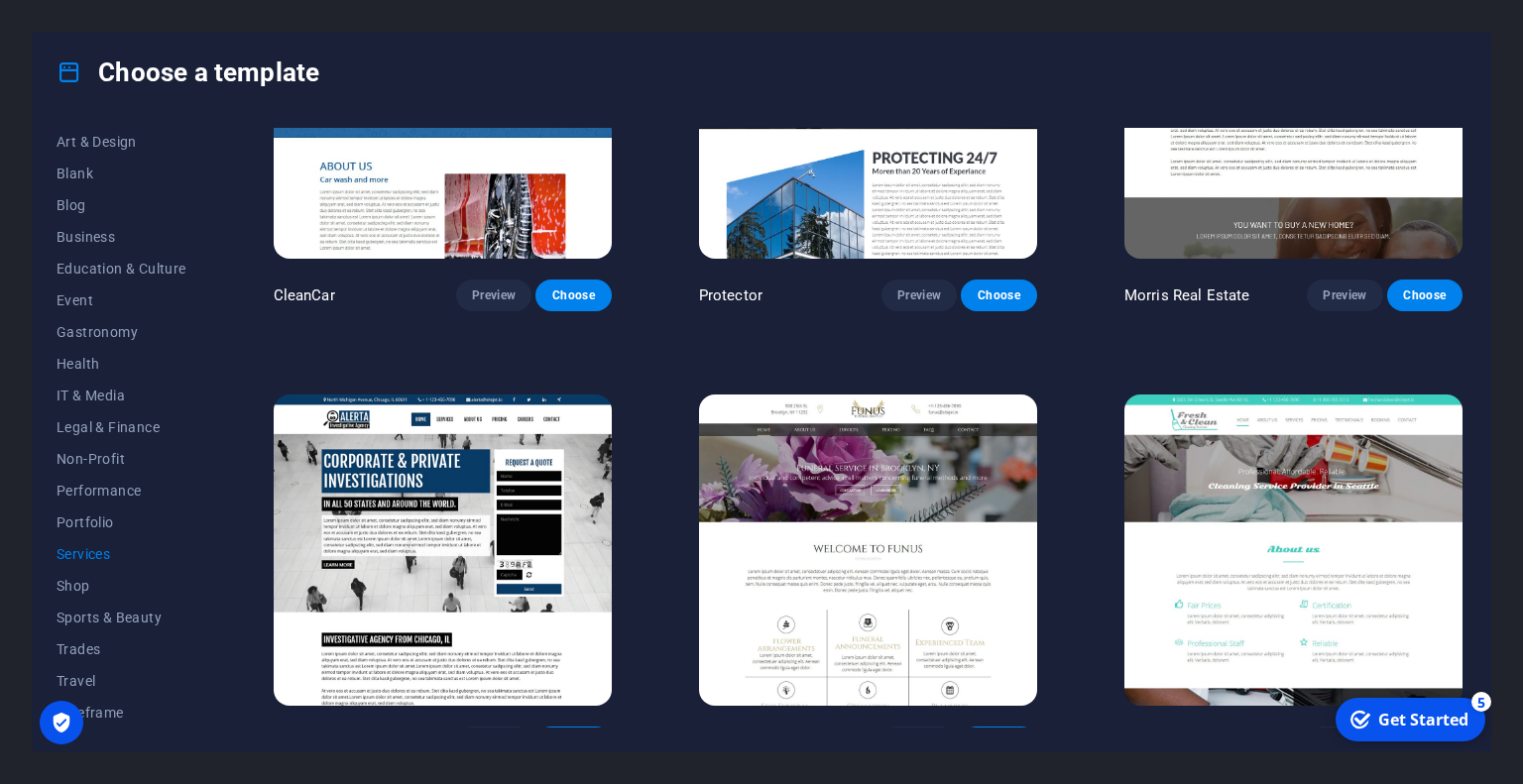 scroll, scrollTop: 1526, scrollLeft: 0, axis: vertical 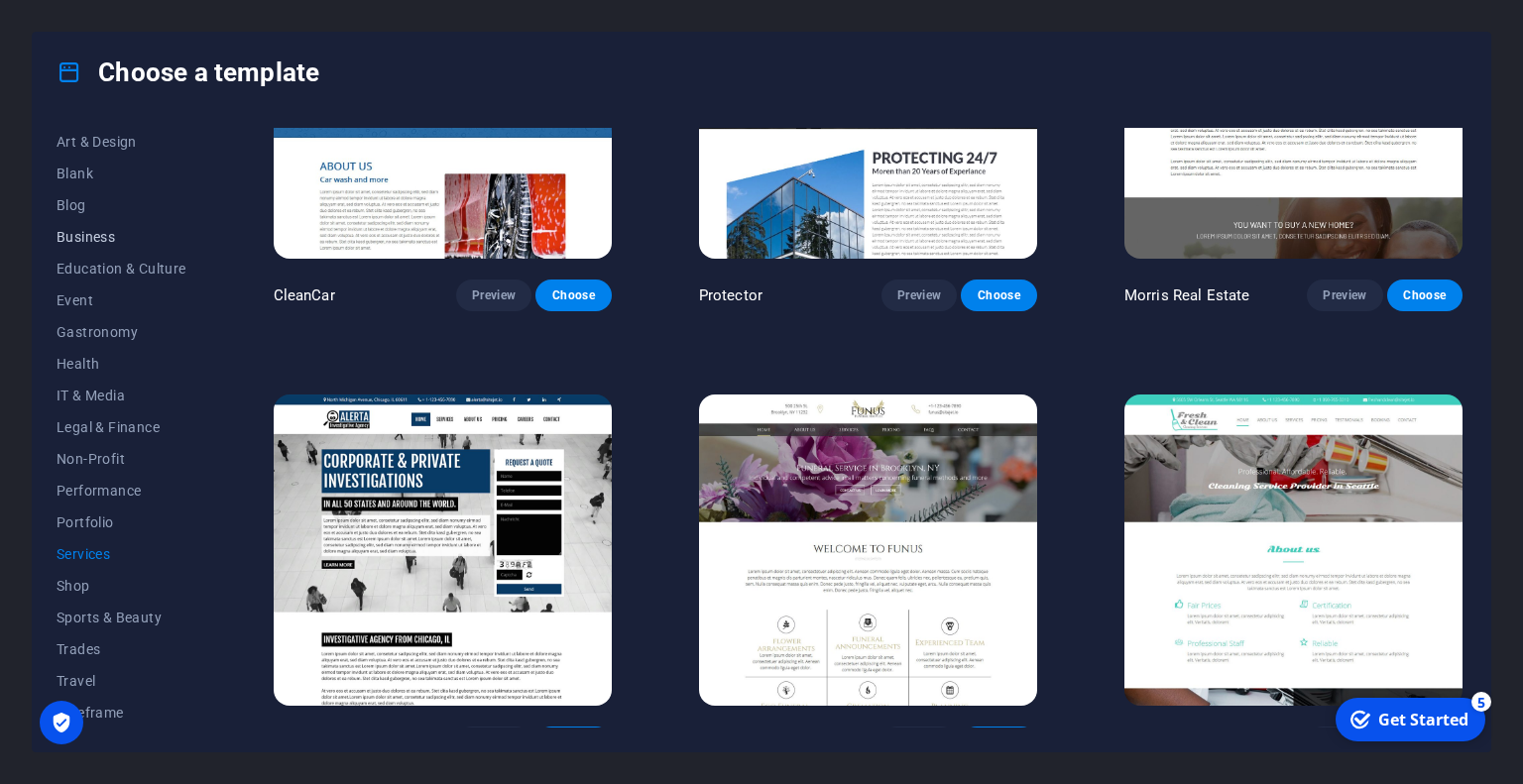 click on "Business" at bounding box center (121, 237) 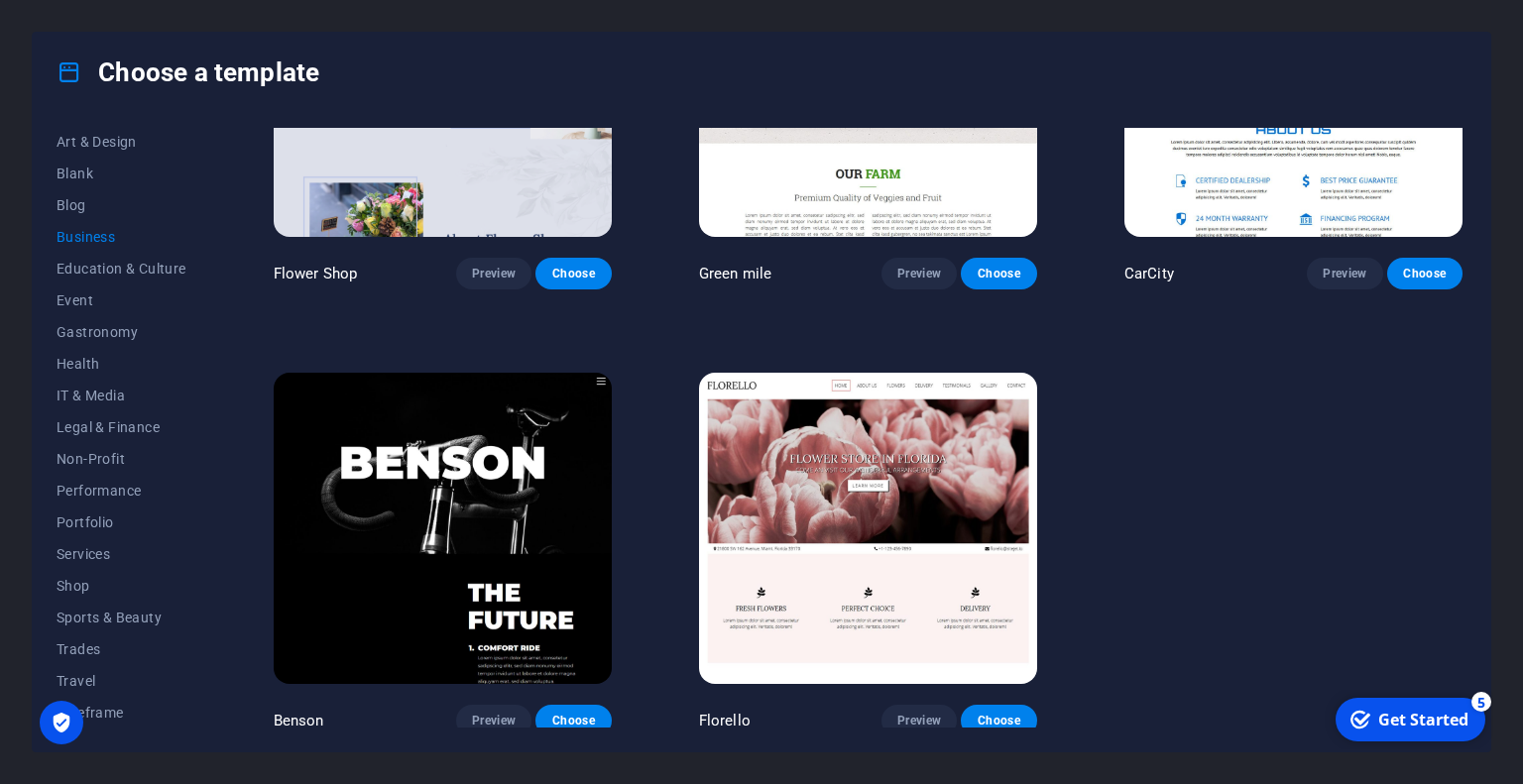 scroll, scrollTop: 0, scrollLeft: 0, axis: both 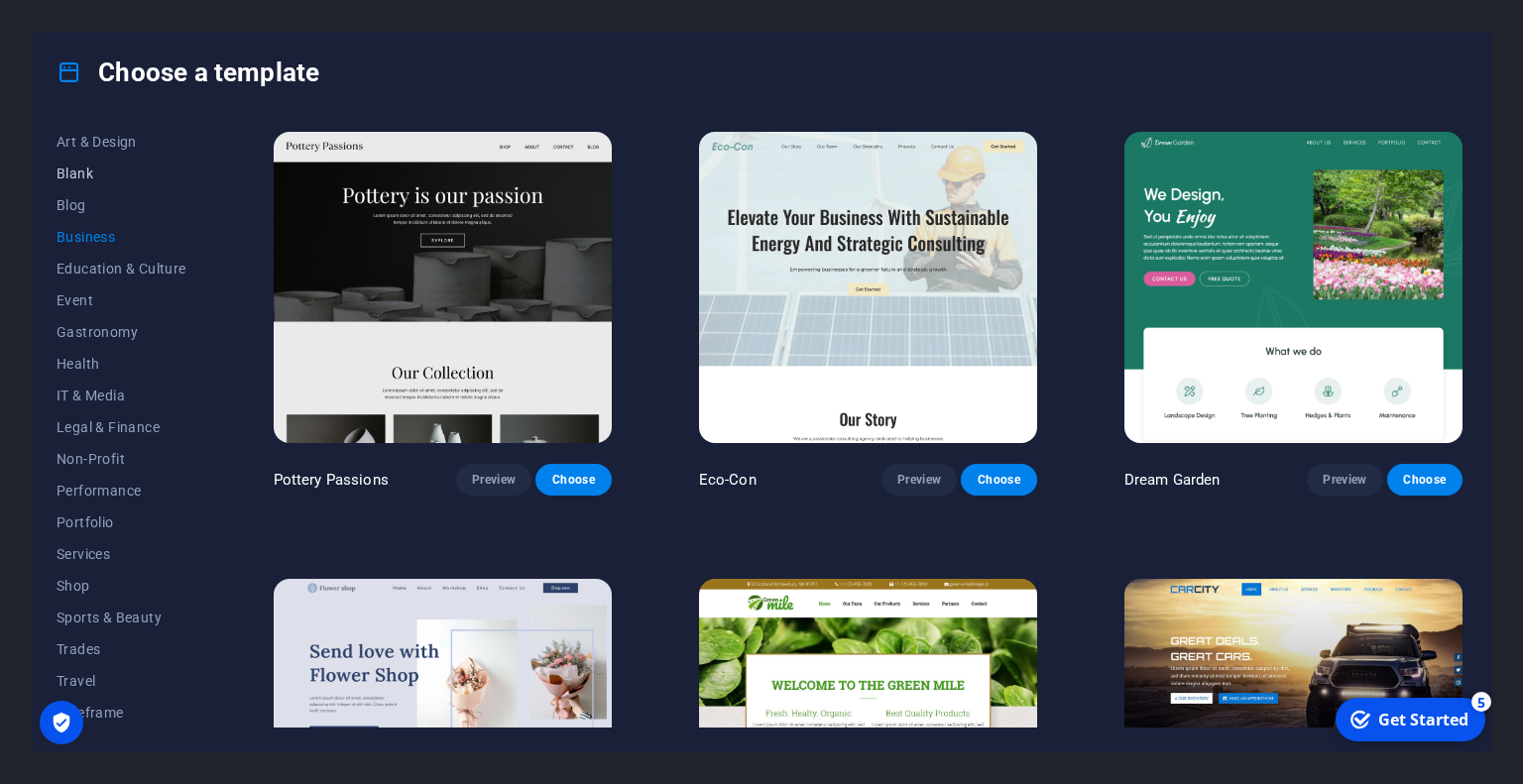 click on "Blank" at bounding box center [121, 173] 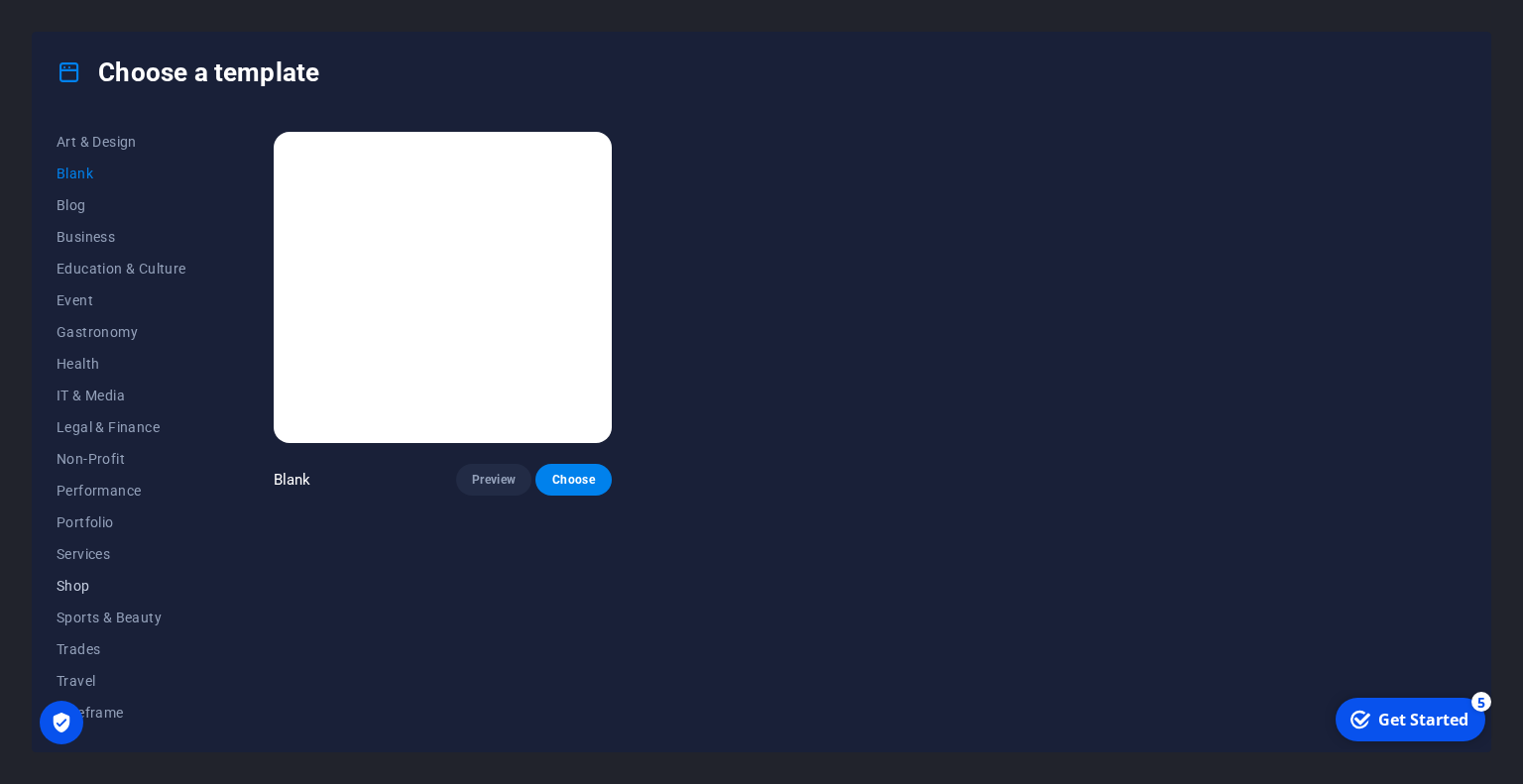 click on "Shop" at bounding box center (121, 586) 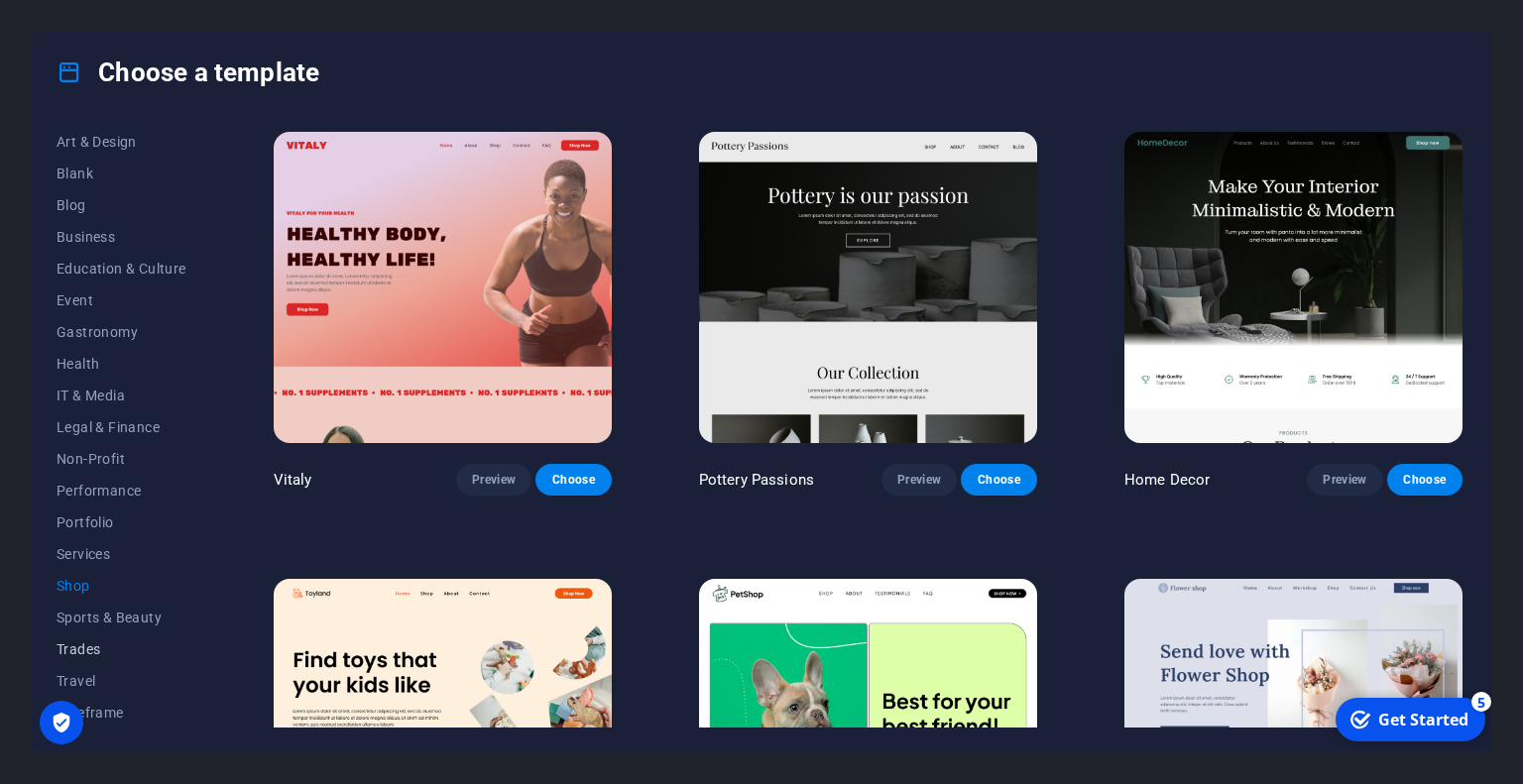 click on "Trades" at bounding box center [121, 649] 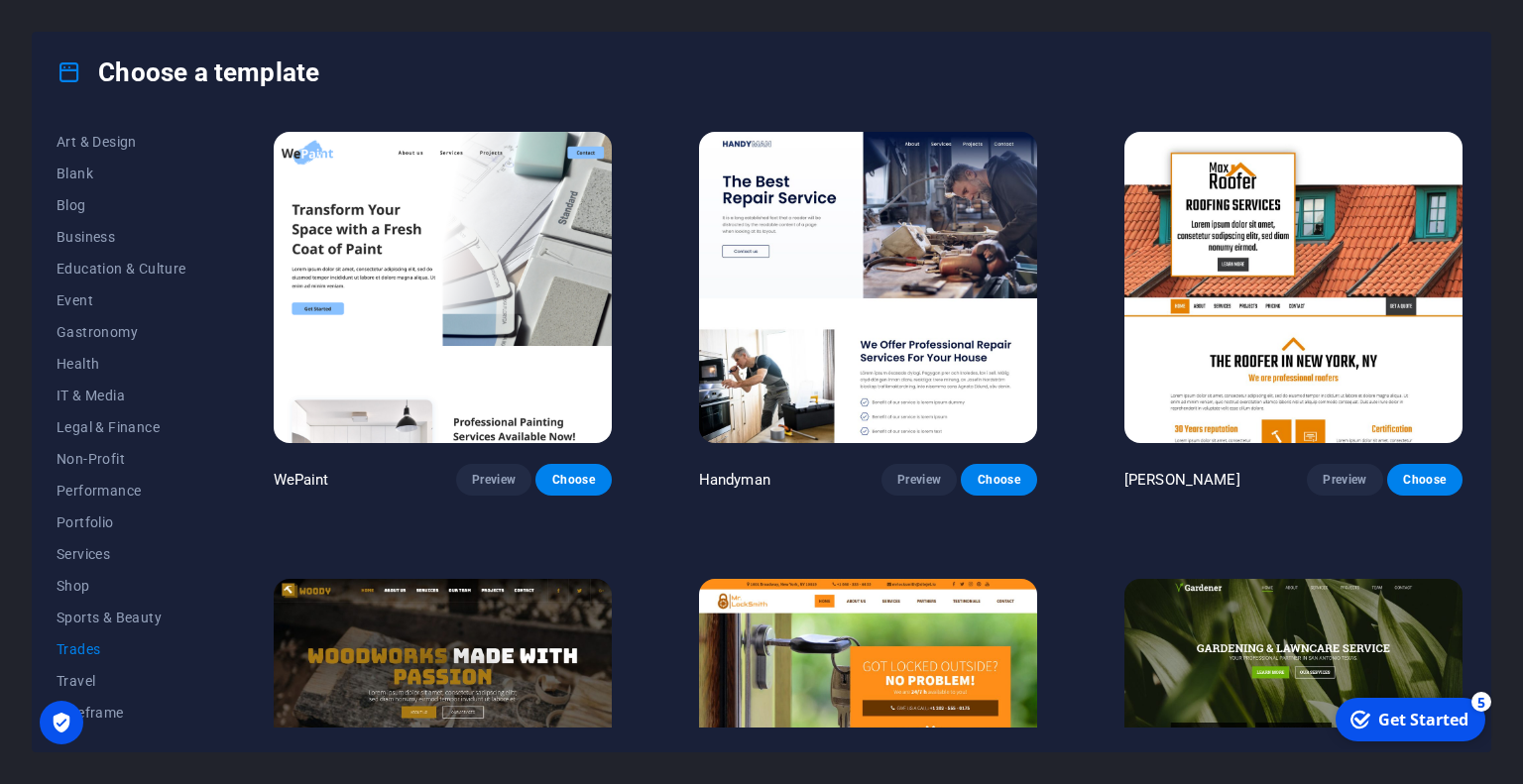 click on "Trades" at bounding box center [121, 649] 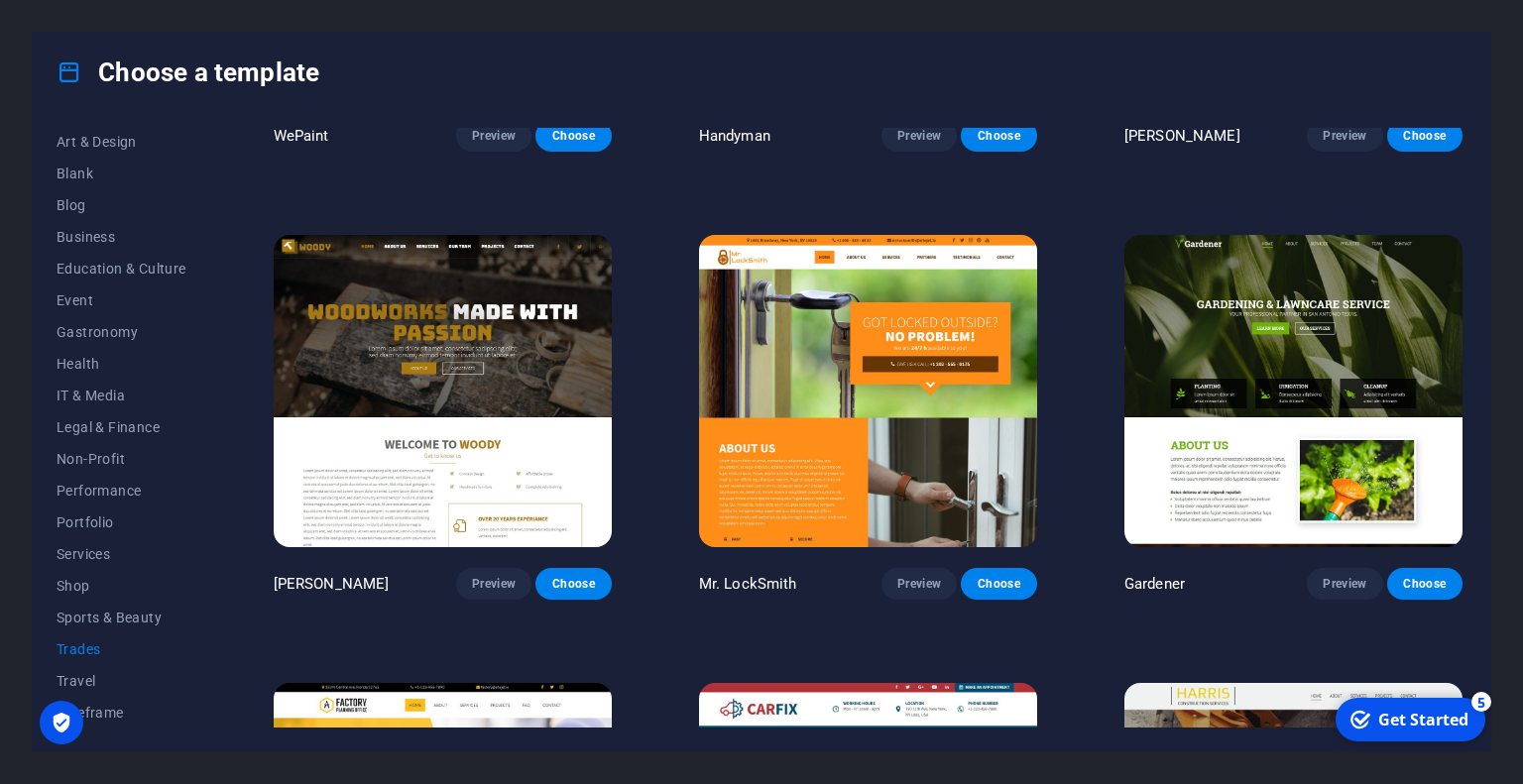 scroll, scrollTop: 343, scrollLeft: 0, axis: vertical 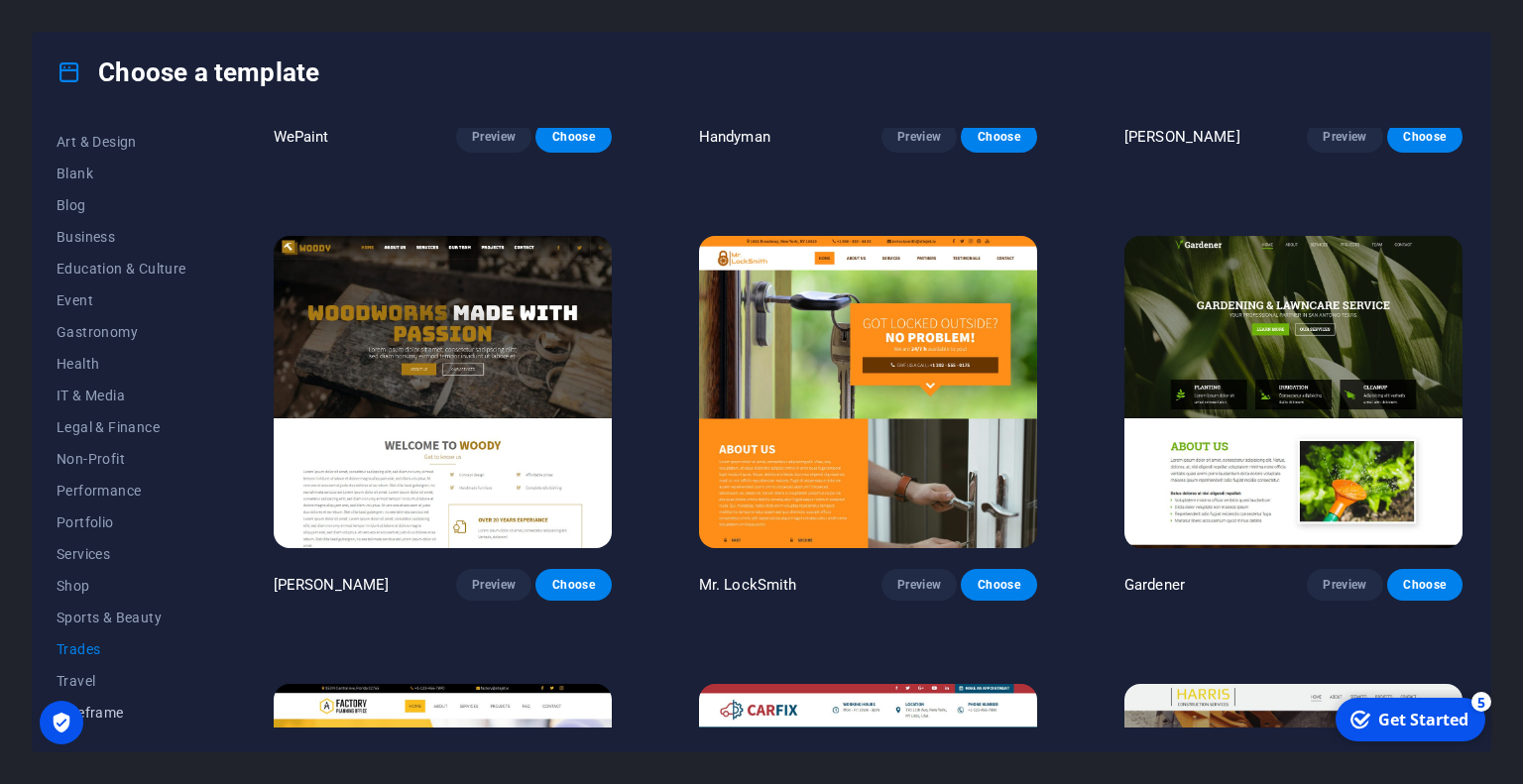 click on "Wireframe" at bounding box center [121, 713] 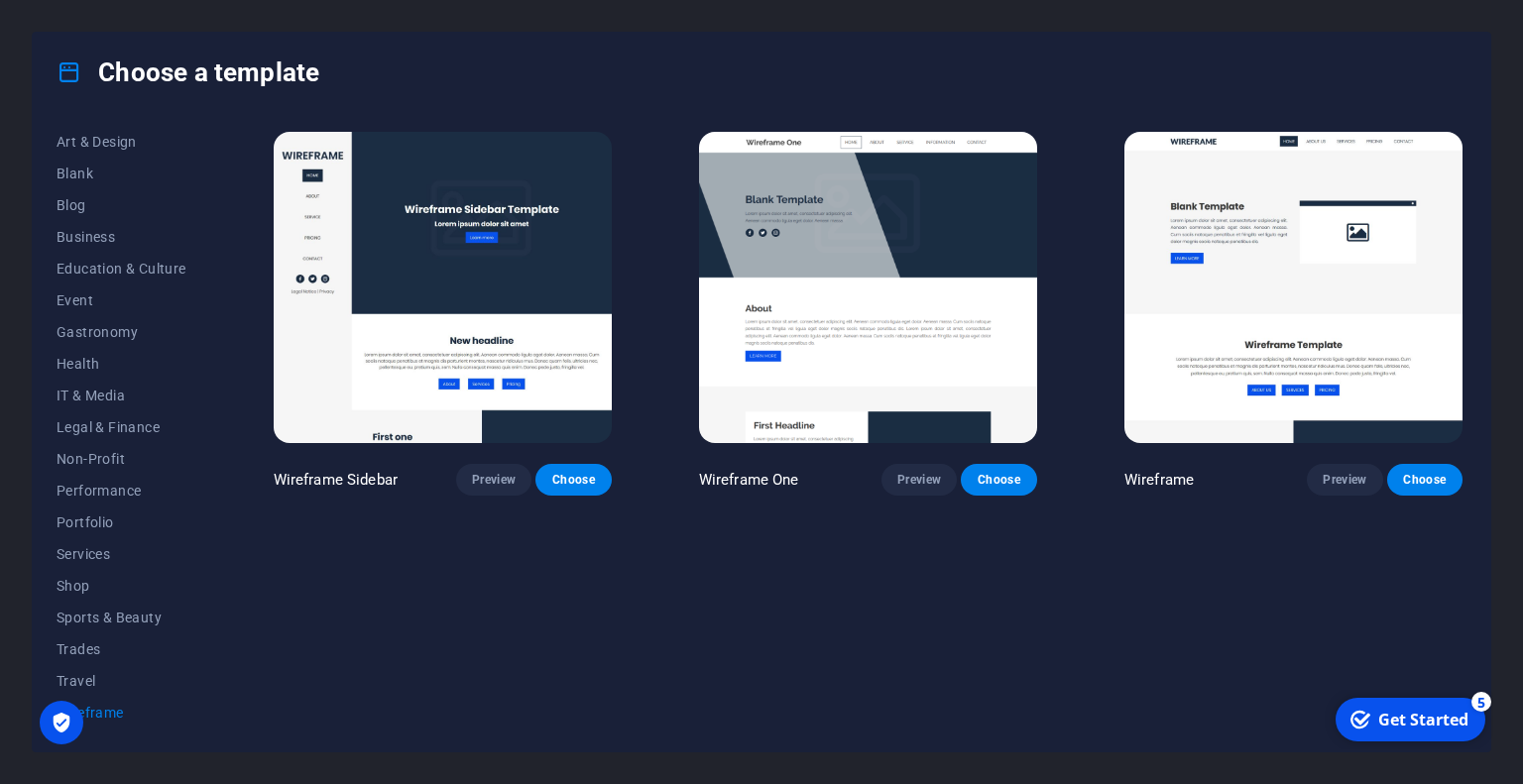 scroll, scrollTop: 0, scrollLeft: 0, axis: both 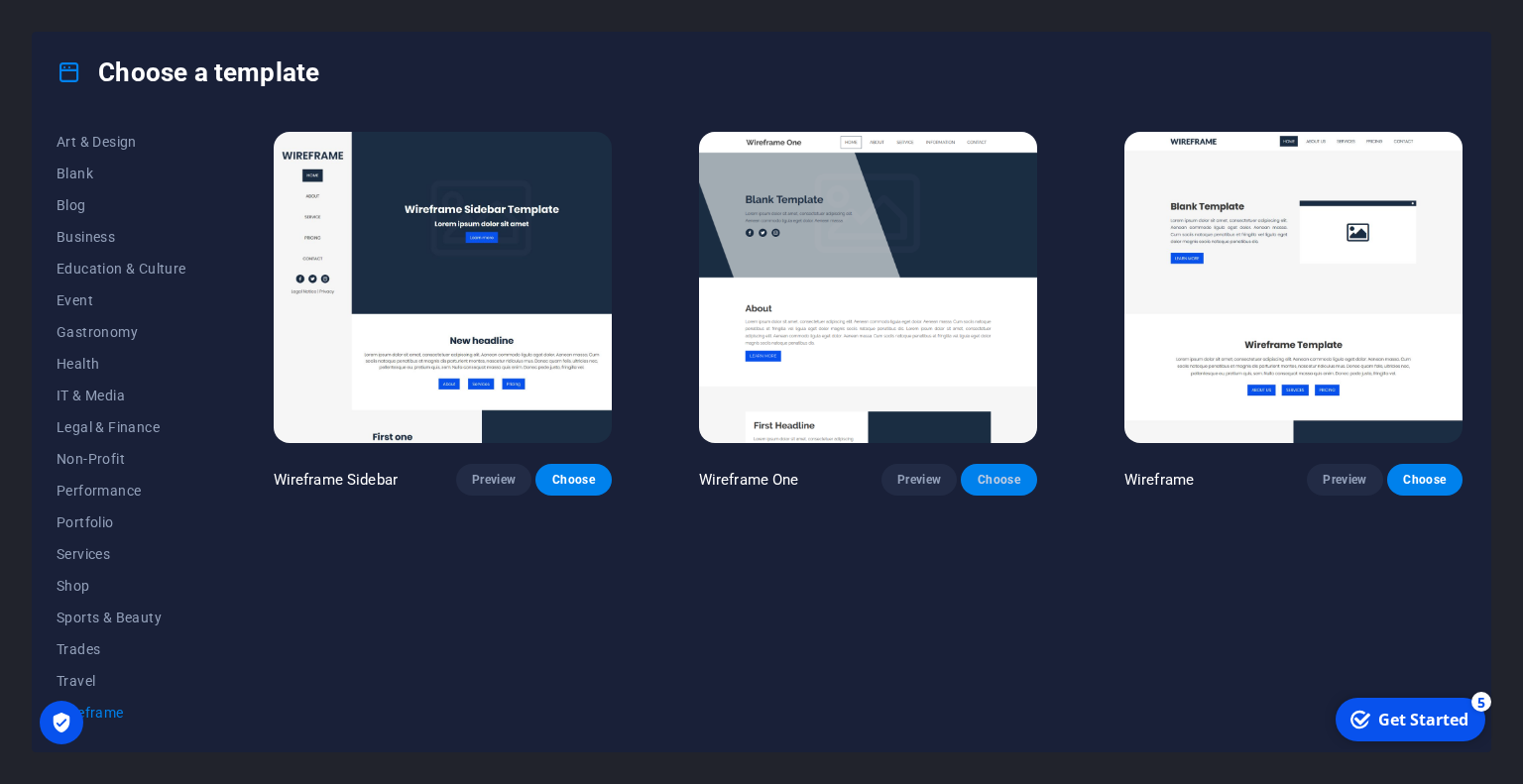 click on "Choose" at bounding box center (998, 480) 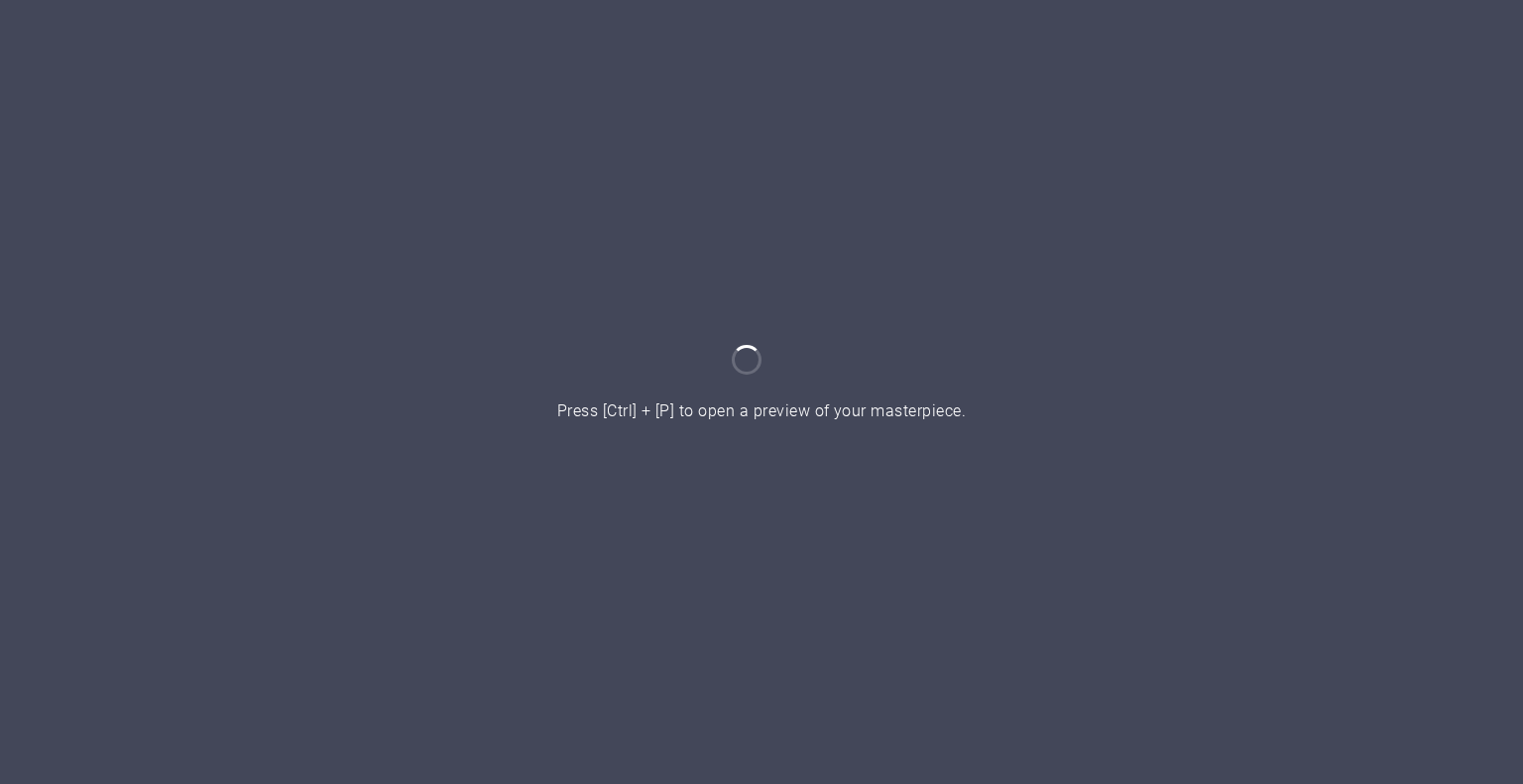 scroll, scrollTop: 0, scrollLeft: 0, axis: both 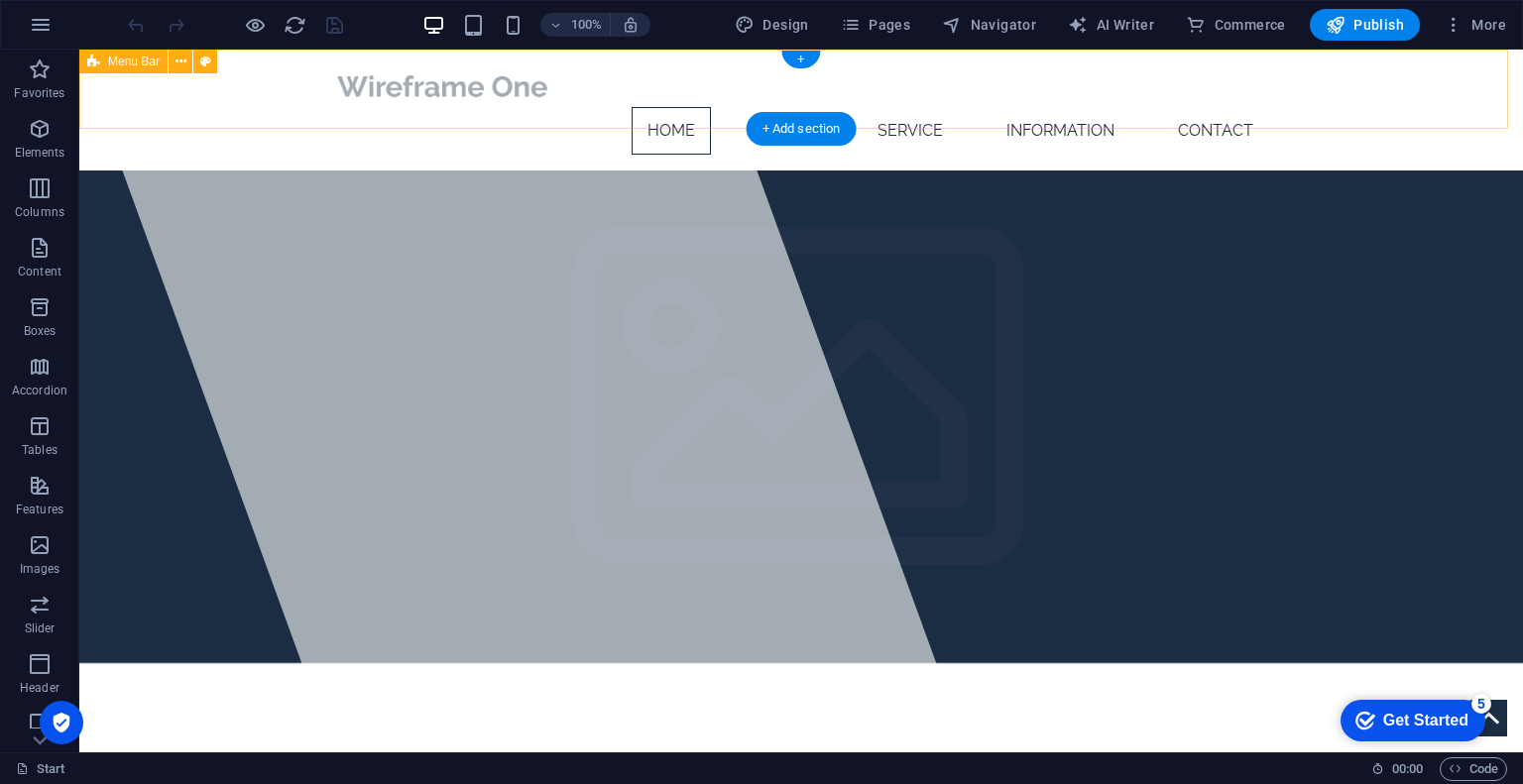 click on "Home About Service Information Contact" at bounding box center (801, 110) 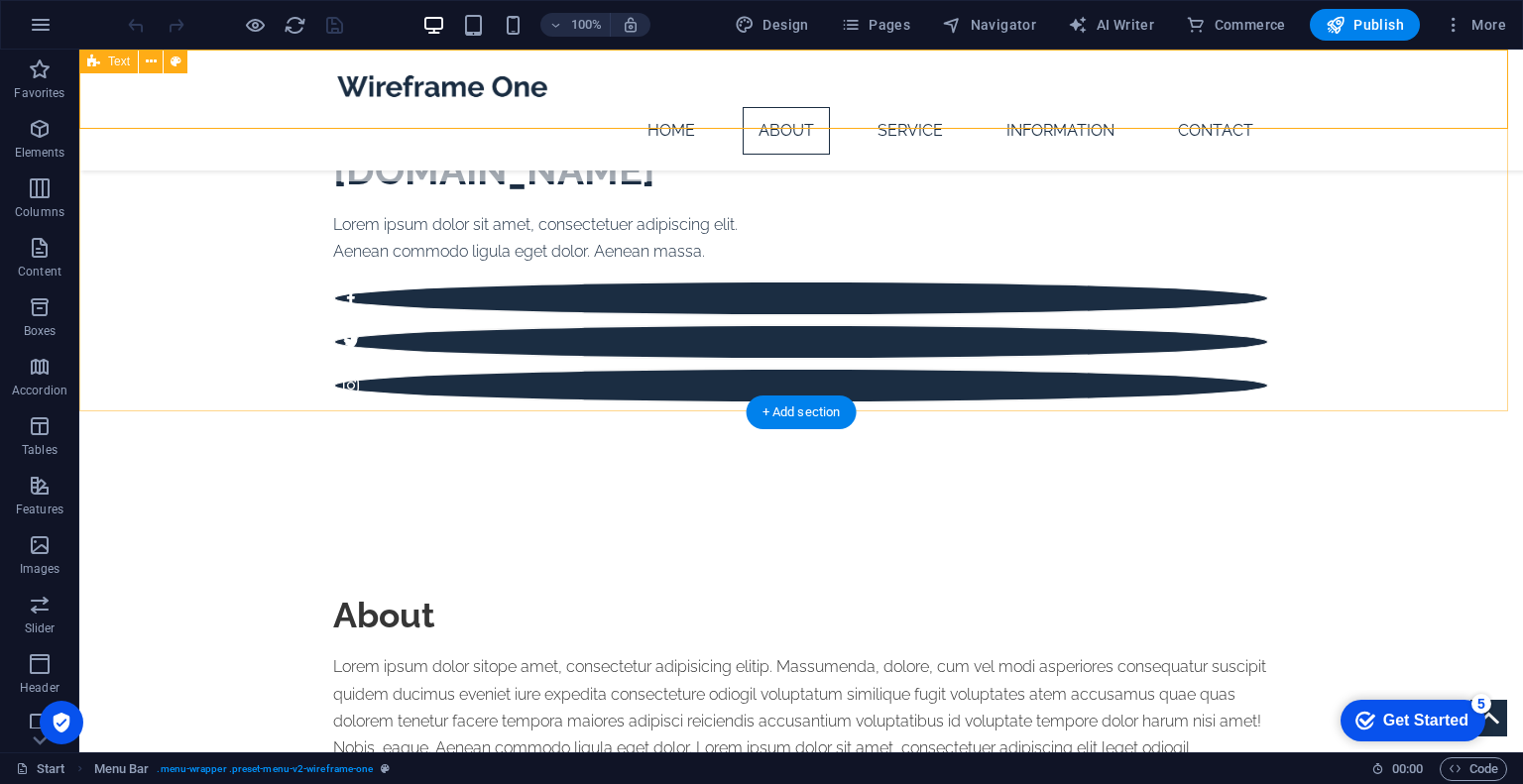scroll, scrollTop: 0, scrollLeft: 0, axis: both 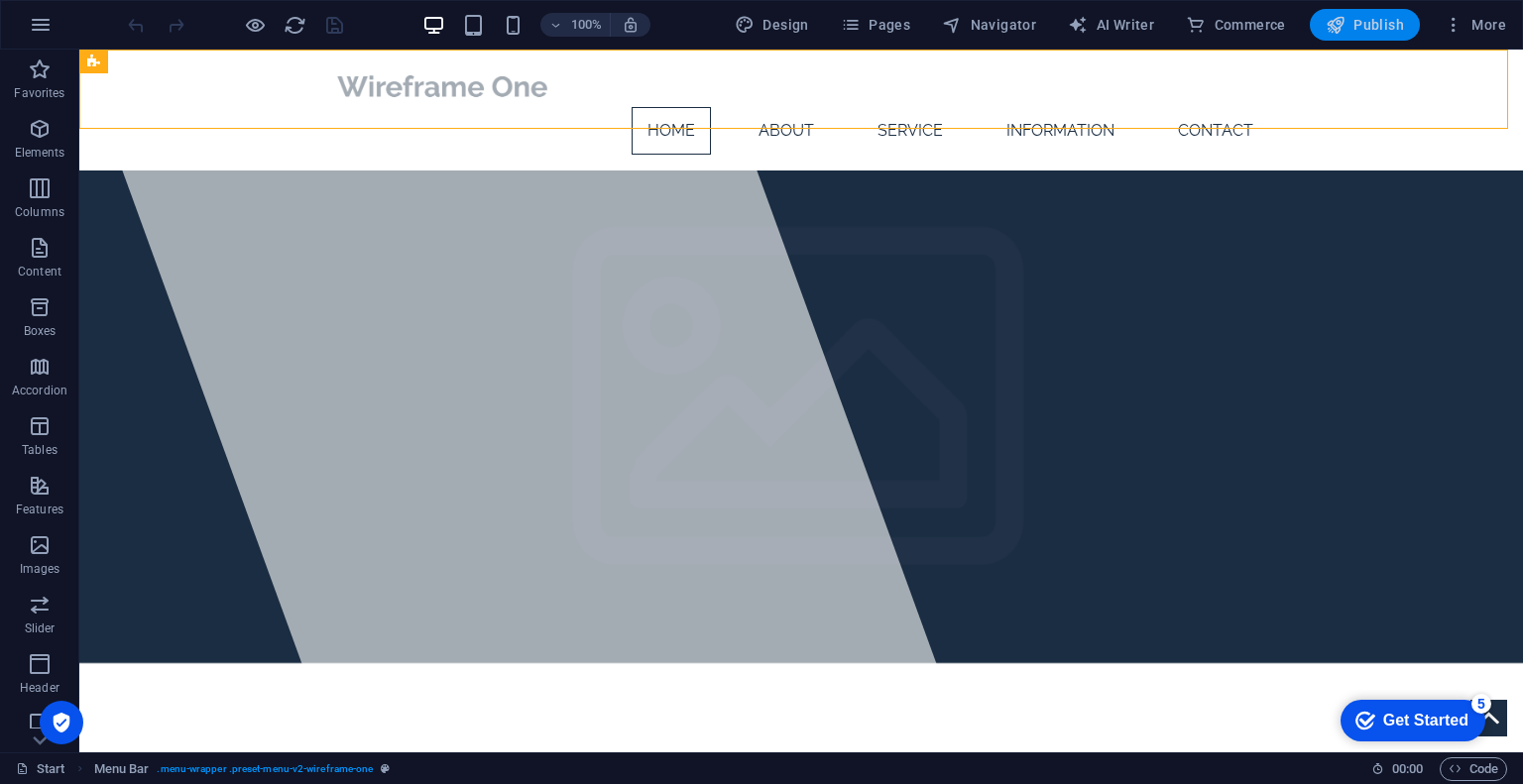 click on "Publish" at bounding box center [1364, 25] 